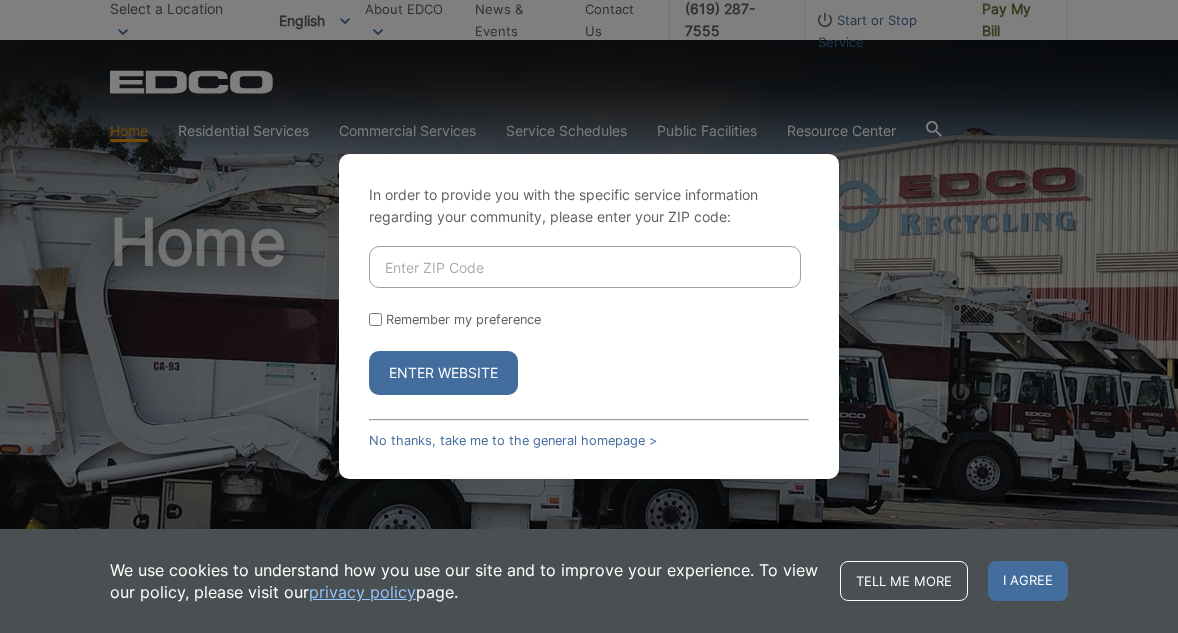 scroll, scrollTop: 0, scrollLeft: 0, axis: both 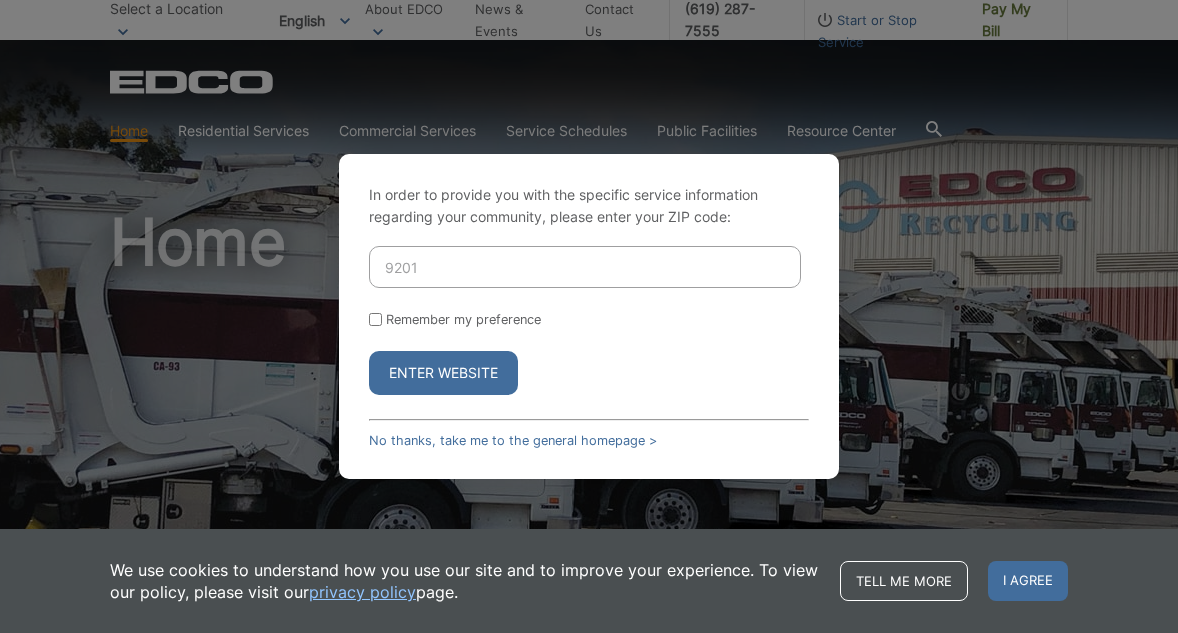 click on "9201" at bounding box center [585, 267] 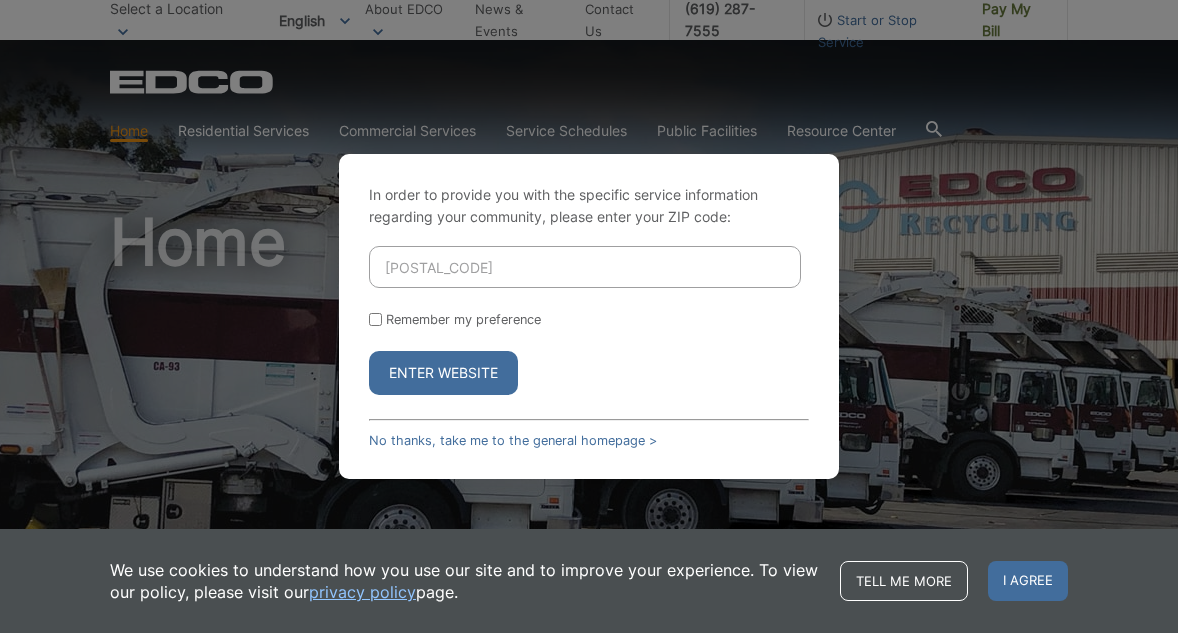 type on "[POSTAL_CODE]" 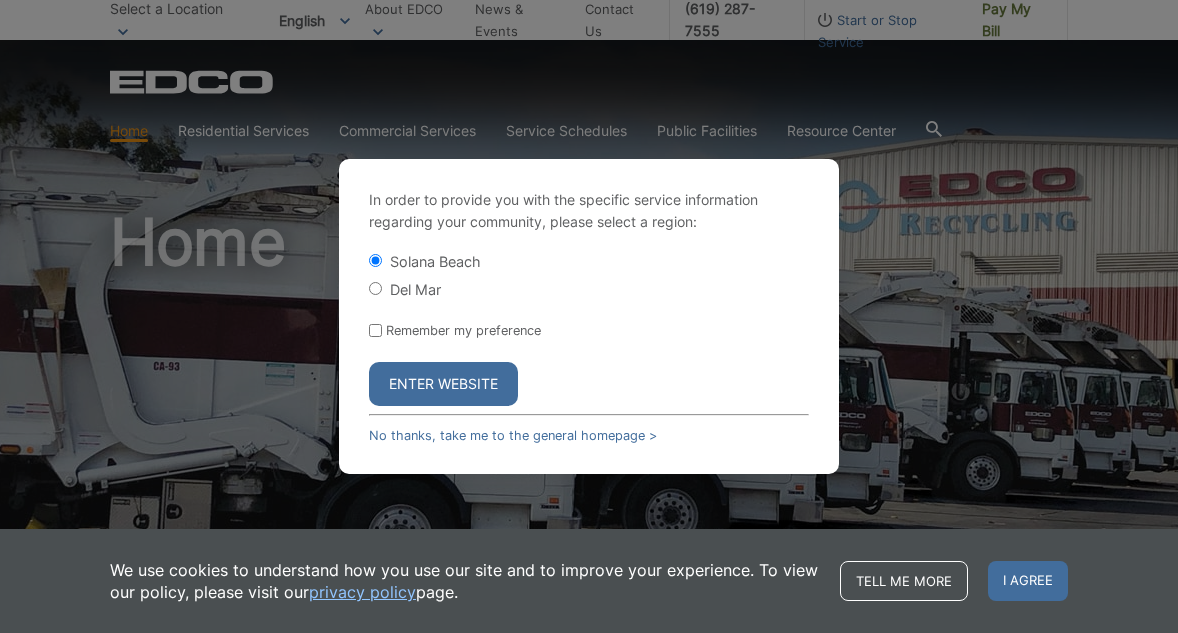 click on "Del Mar" at bounding box center [375, 288] 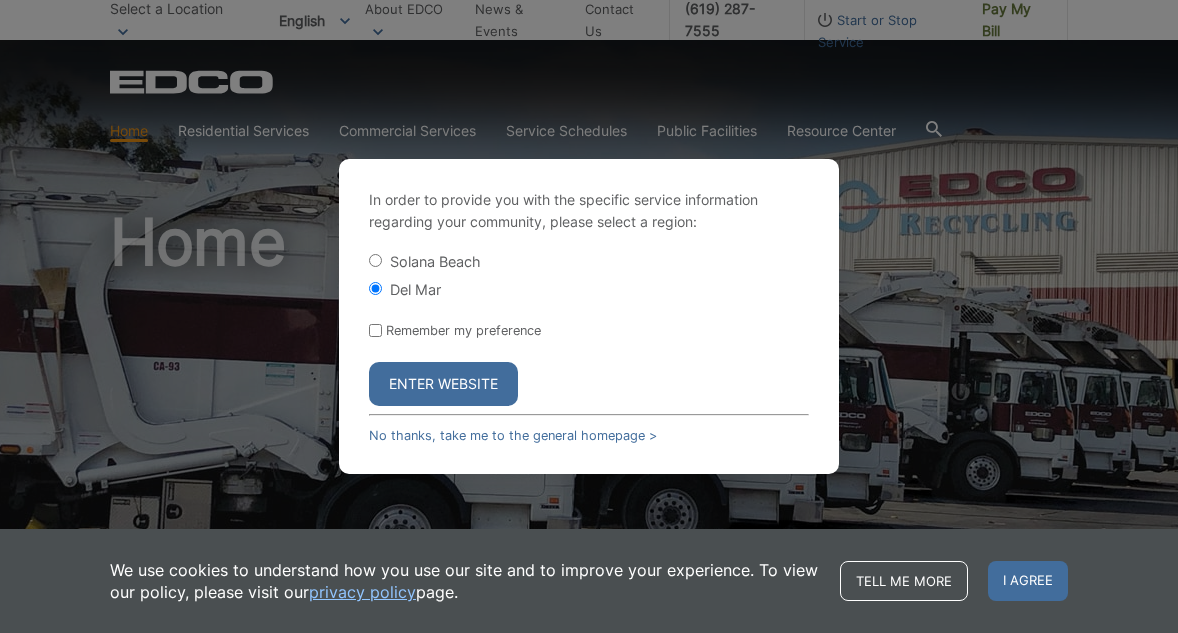 click on "Enter Website" at bounding box center [443, 384] 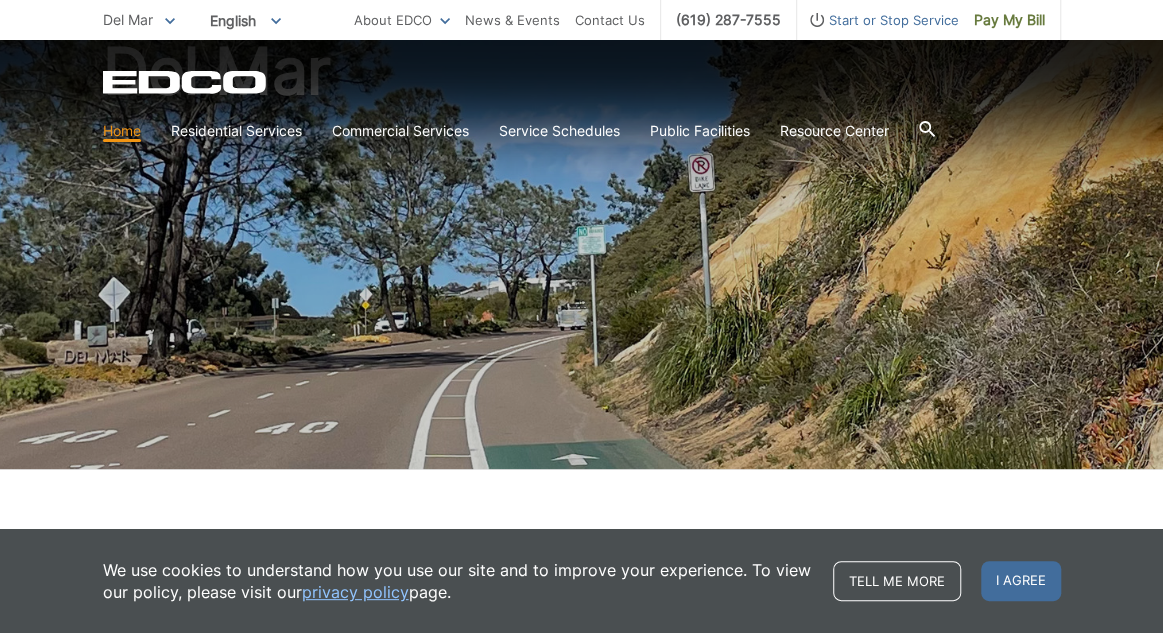 scroll, scrollTop: 240, scrollLeft: 0, axis: vertical 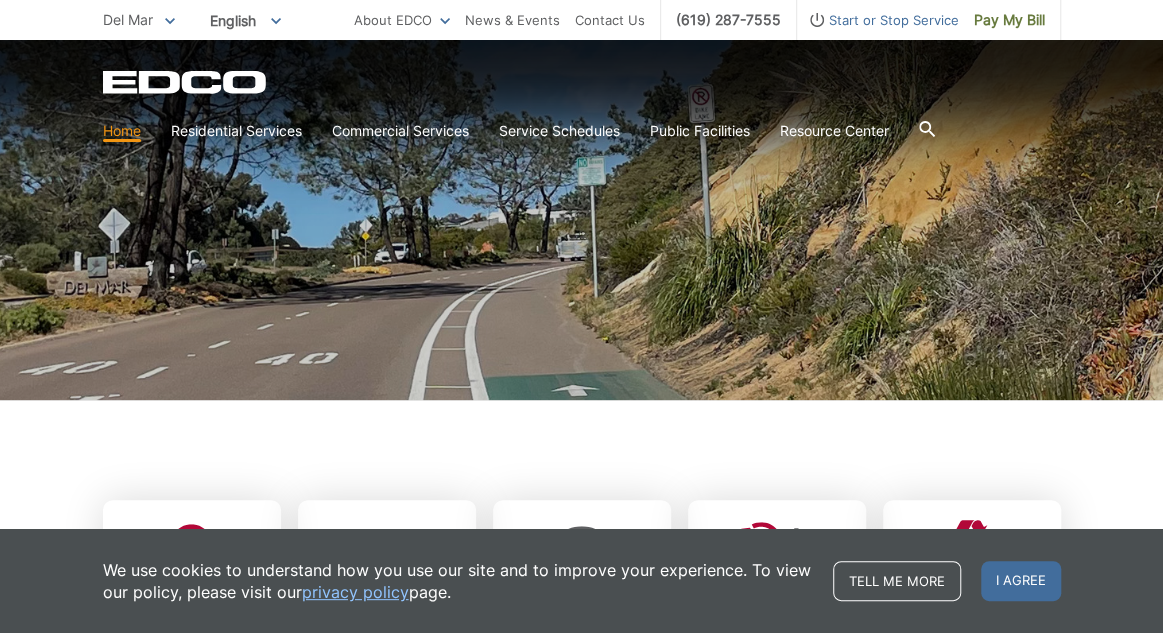 click on "Home" at bounding box center (122, 131) 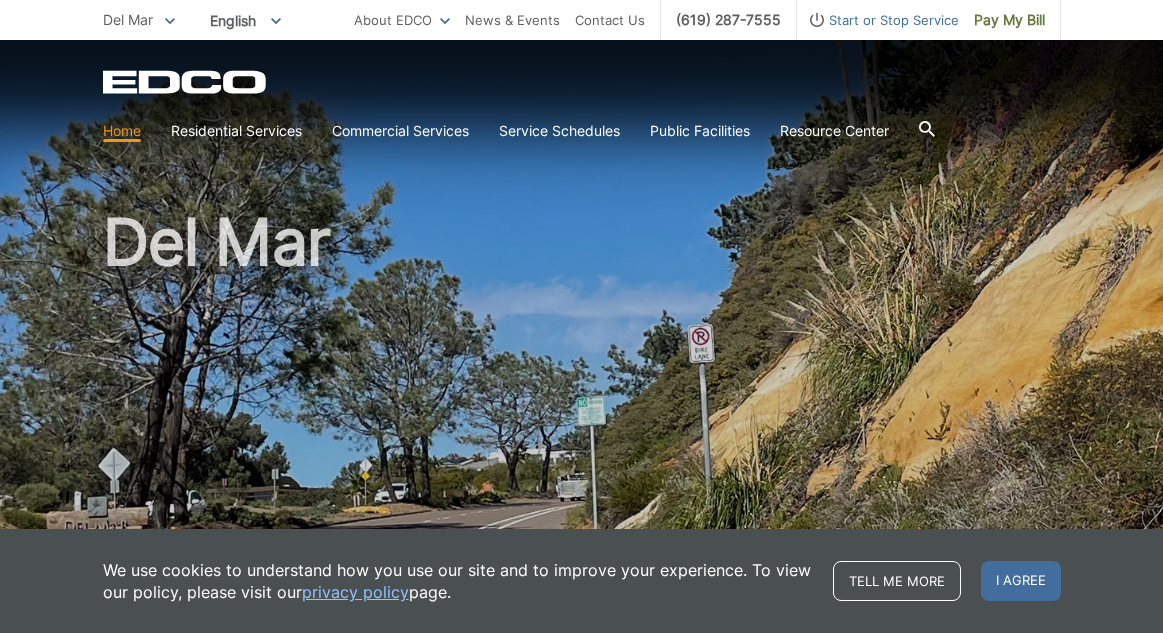 scroll, scrollTop: 0, scrollLeft: 0, axis: both 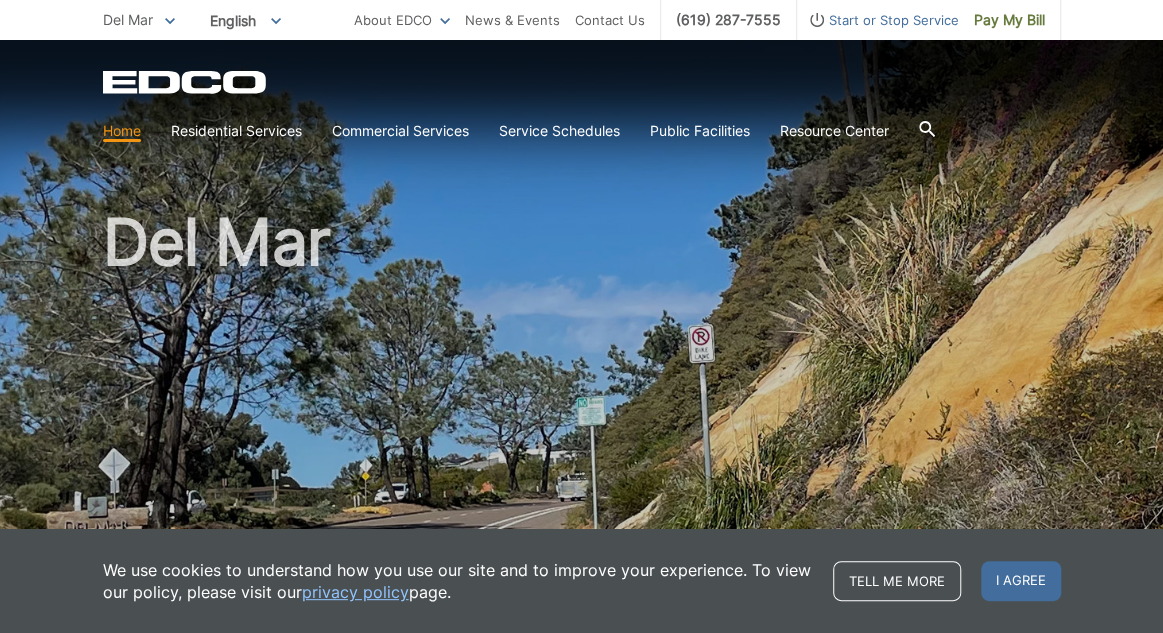 click at bounding box center [927, 131] 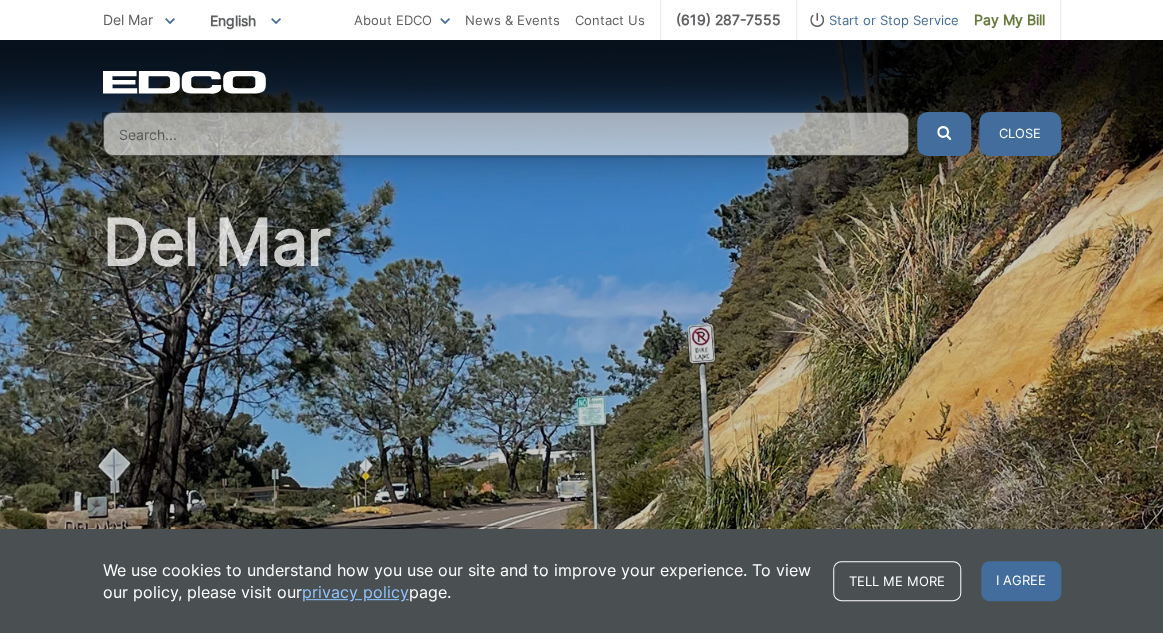 click at bounding box center [506, 134] 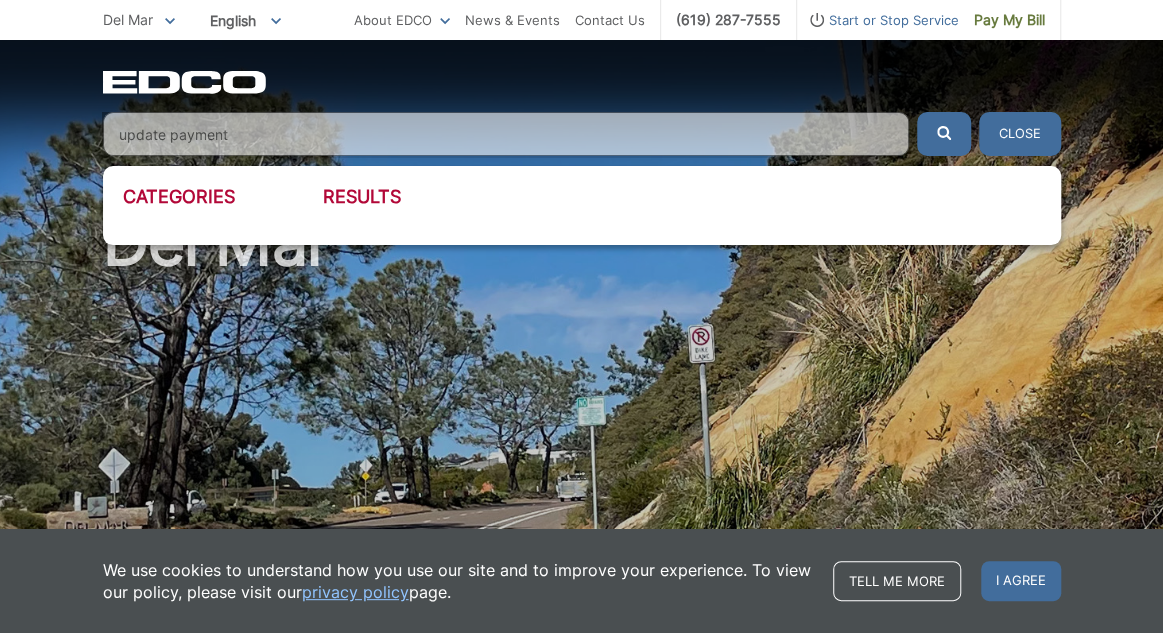 type on "update payment" 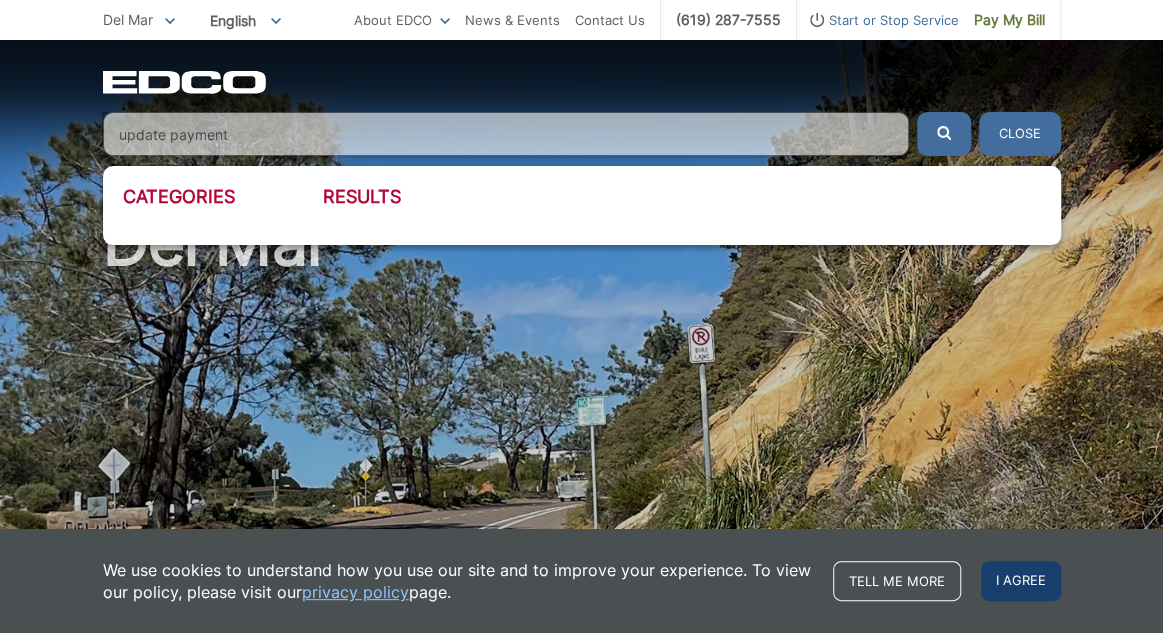 click on "I agree" at bounding box center (1021, 581) 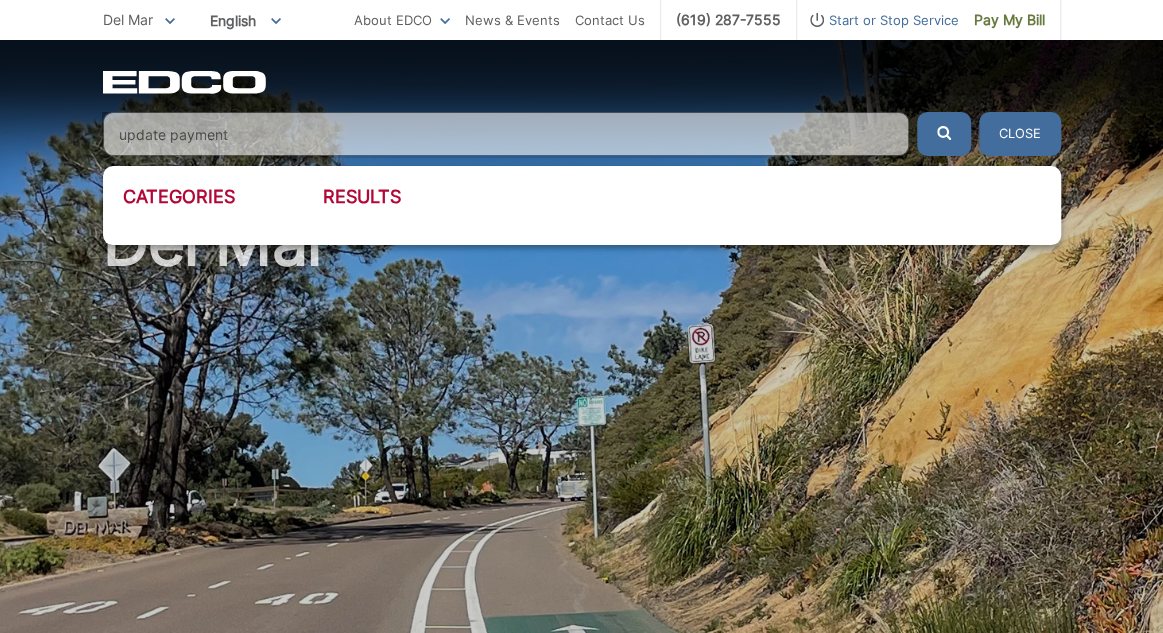 click on "update payment" at bounding box center (506, 134) 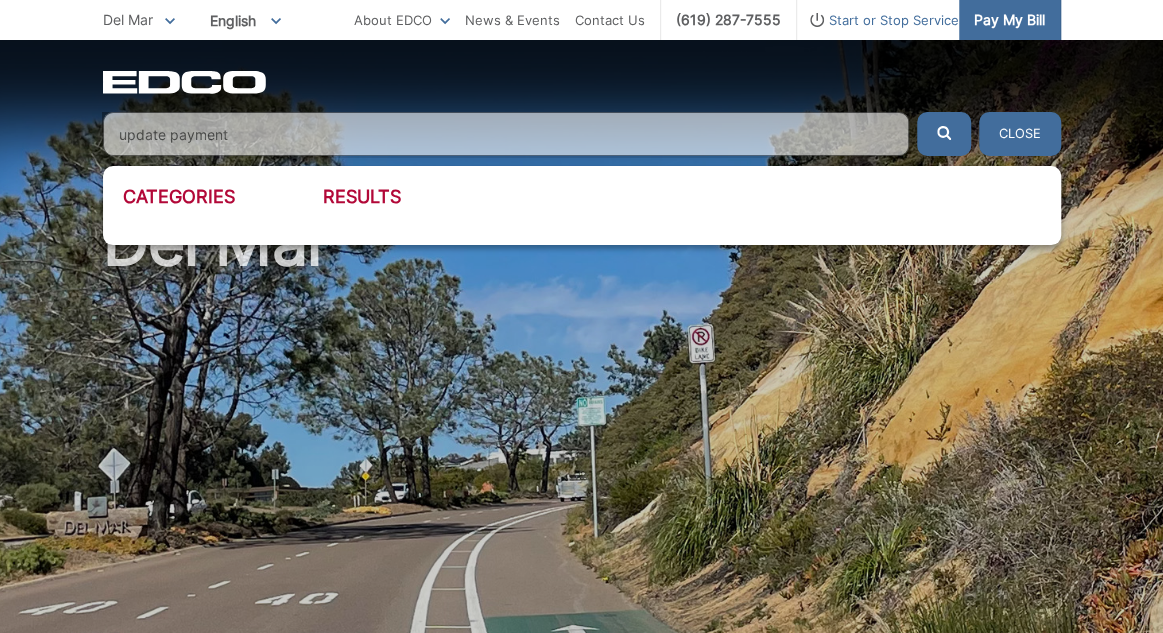 click on "Pay My Bill" at bounding box center [1009, 20] 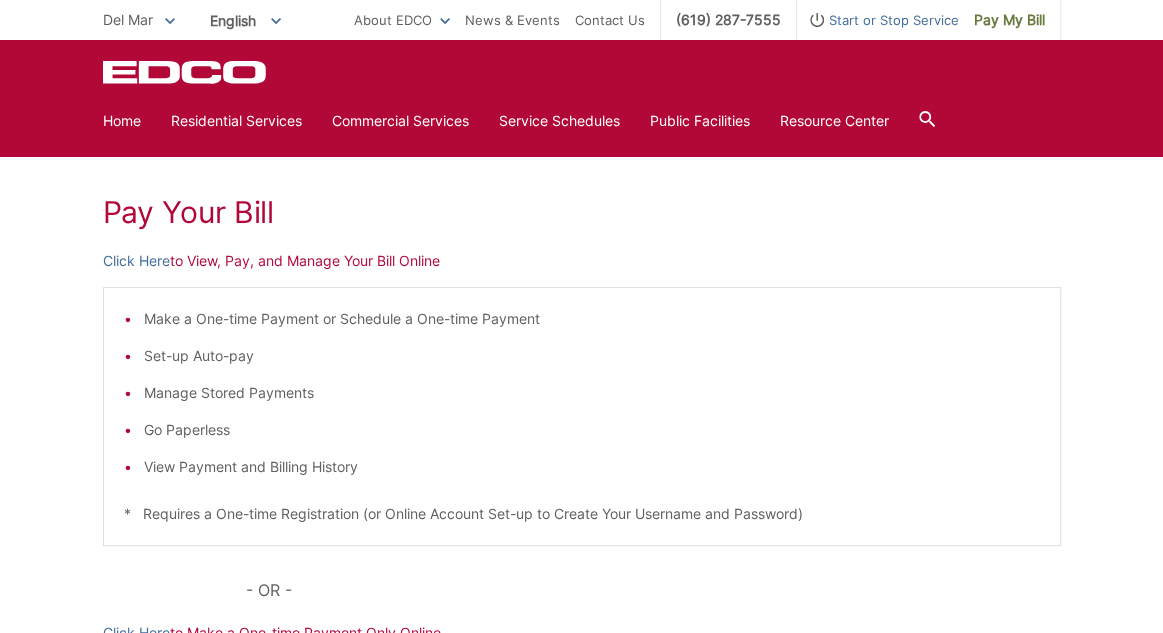 scroll, scrollTop: 254, scrollLeft: 0, axis: vertical 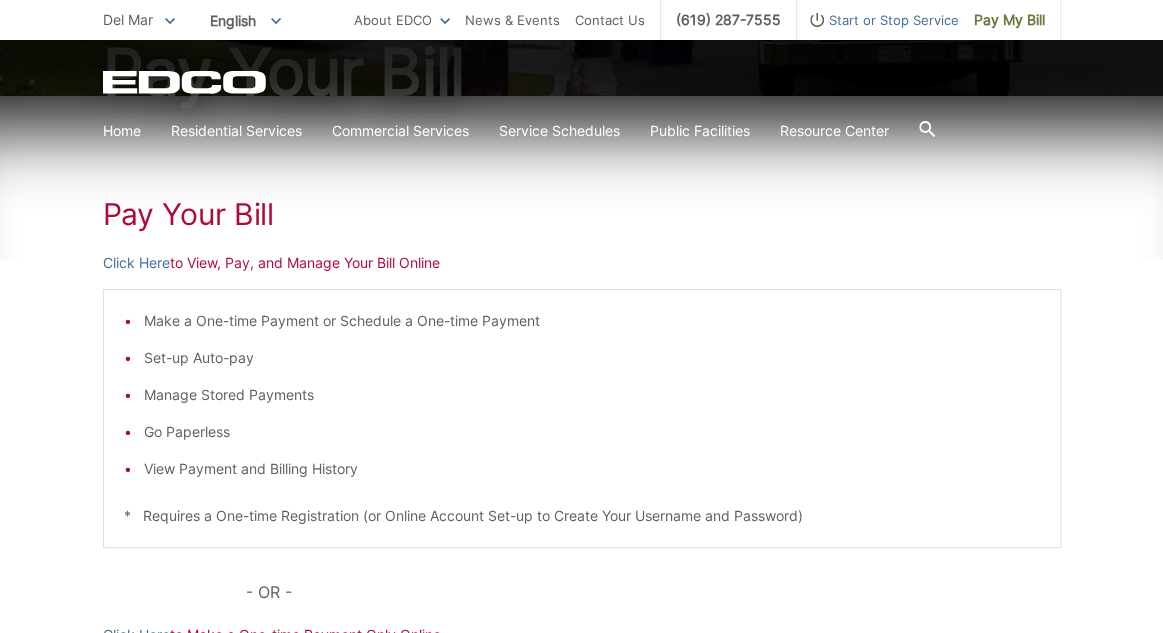 click on "Click Here  to View, Pay, and Manage Your Bill Online" at bounding box center [582, 263] 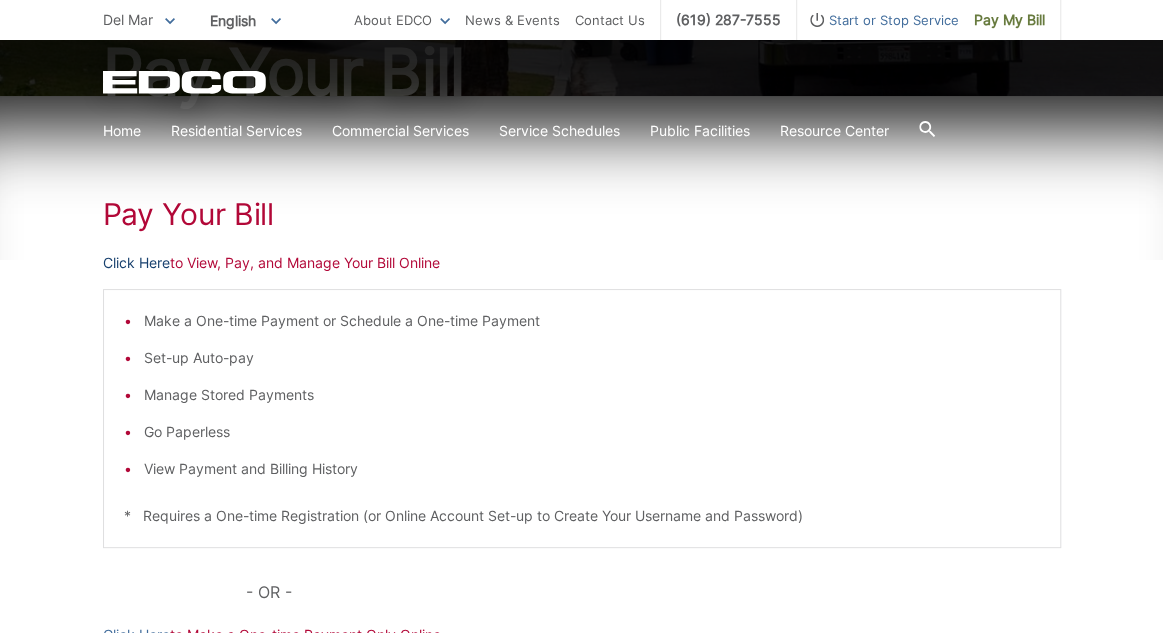 click on "Click Here" at bounding box center (136, 263) 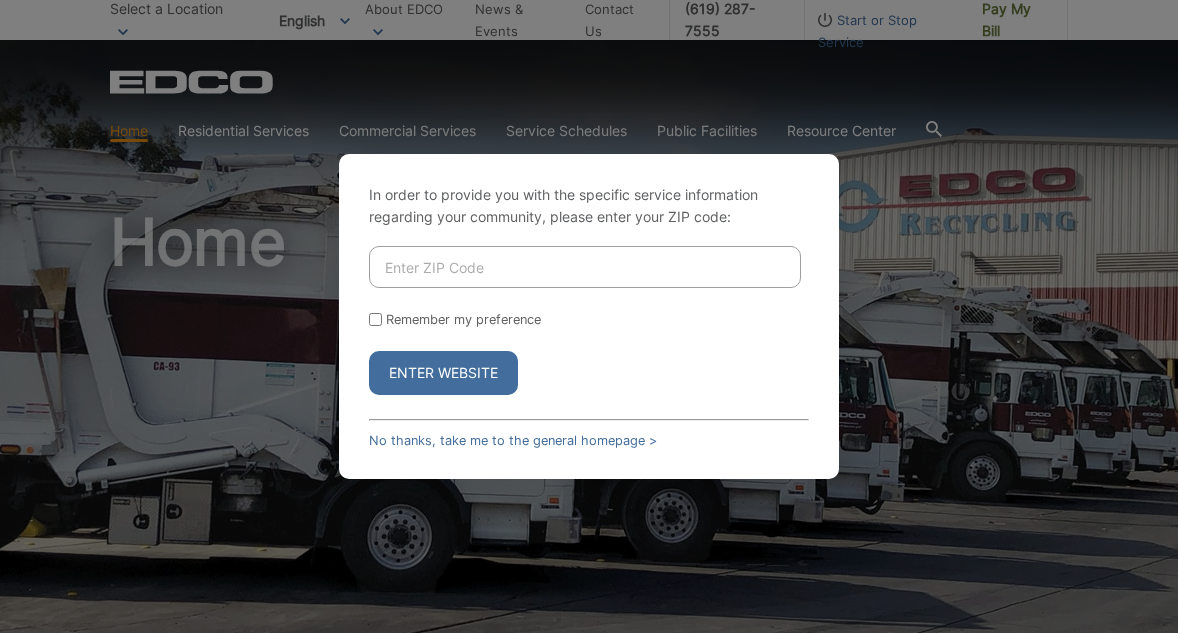 scroll, scrollTop: 0, scrollLeft: 0, axis: both 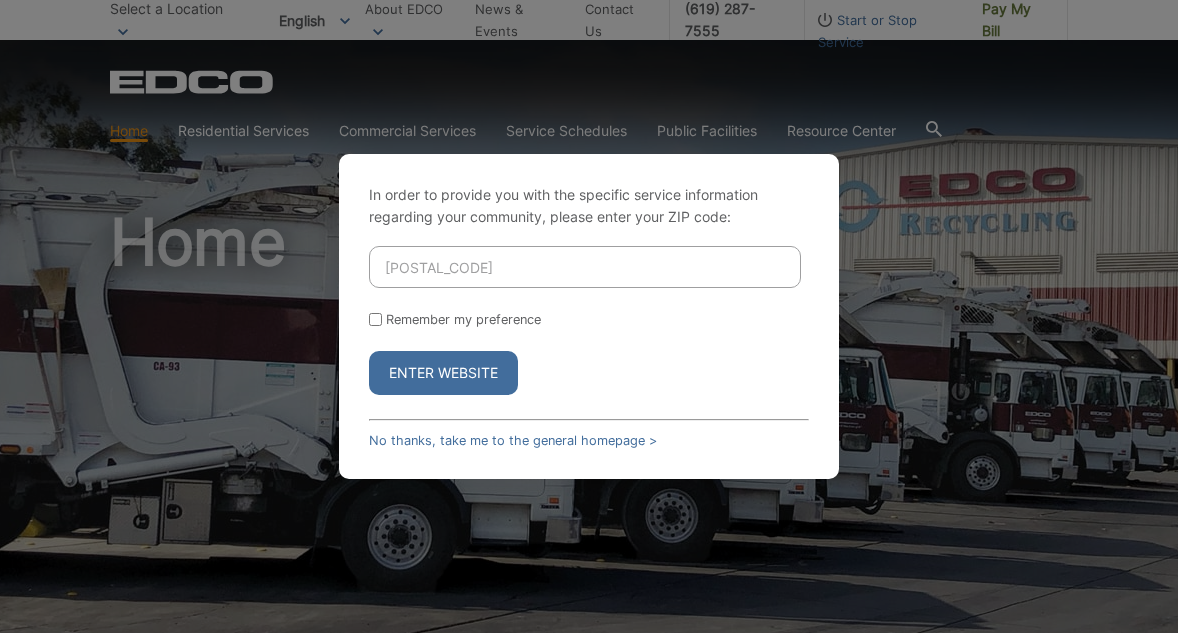 type on "[POSTAL_CODE]" 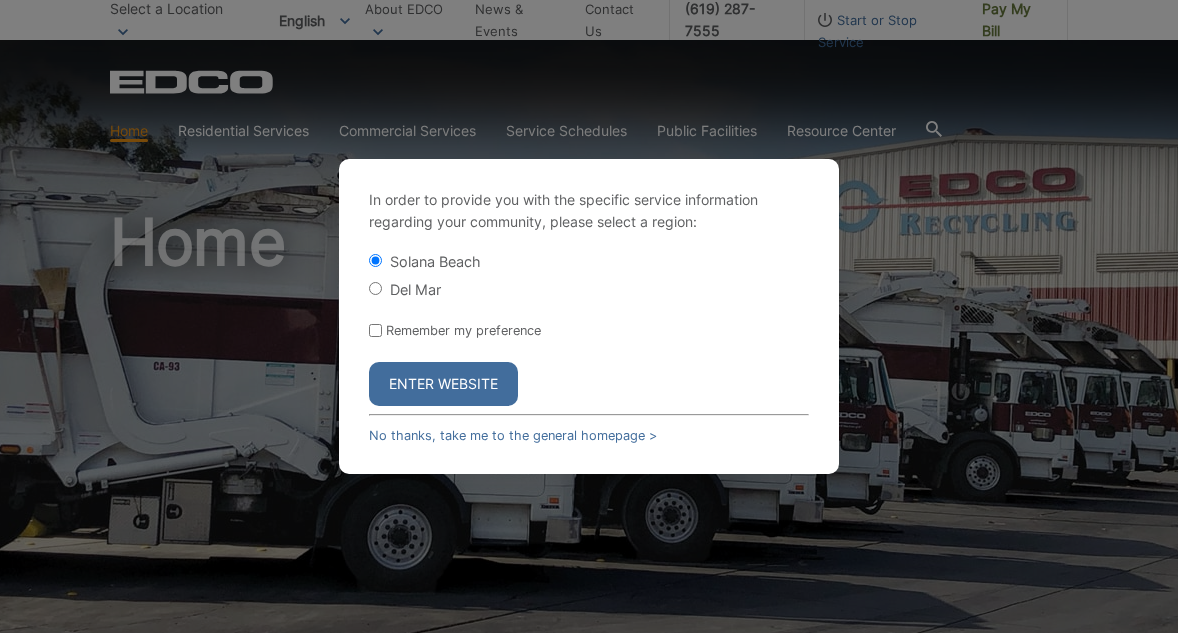 click on "Del Mar" at bounding box center [375, 288] 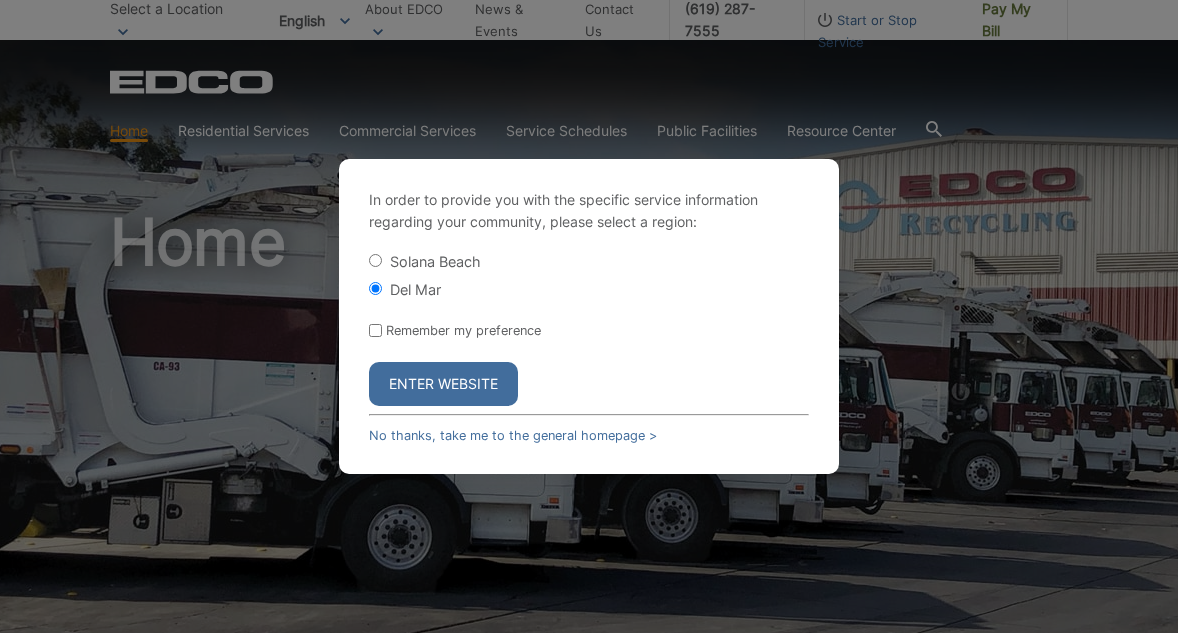 click on "Enter Website" at bounding box center [443, 384] 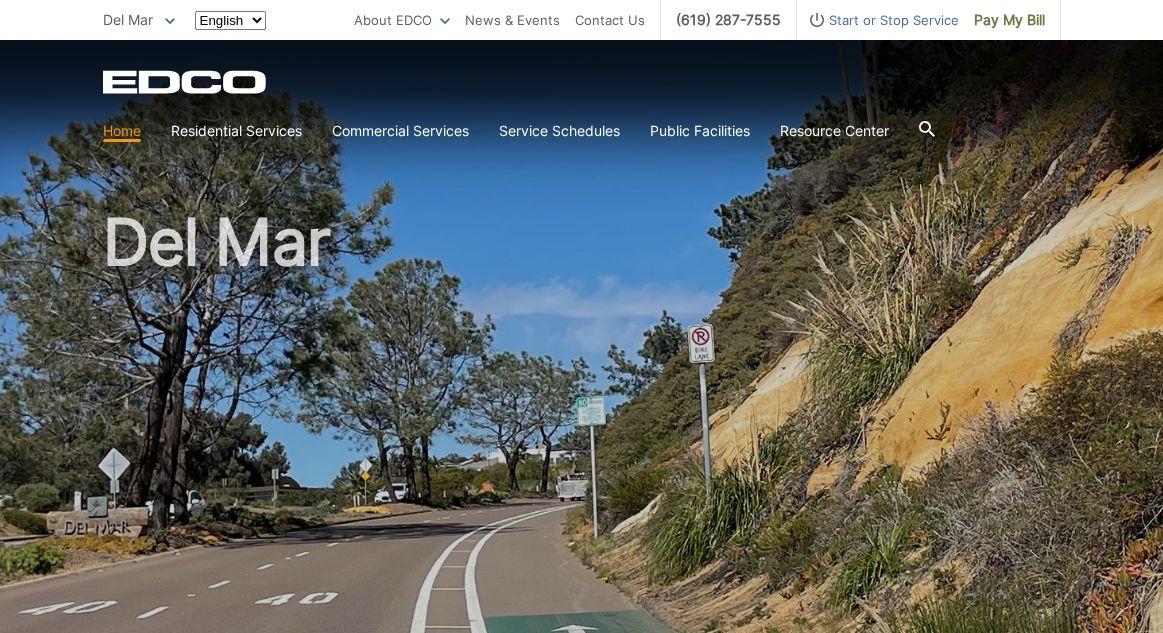 scroll, scrollTop: 0, scrollLeft: 0, axis: both 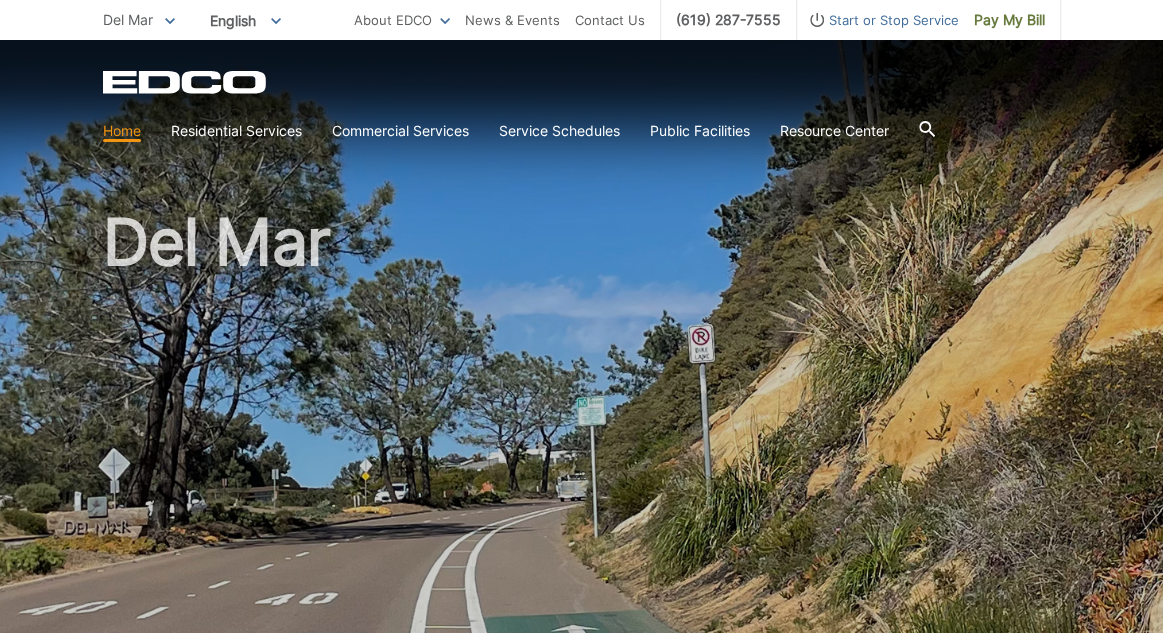 click on "Del Mar" at bounding box center [582, 429] 